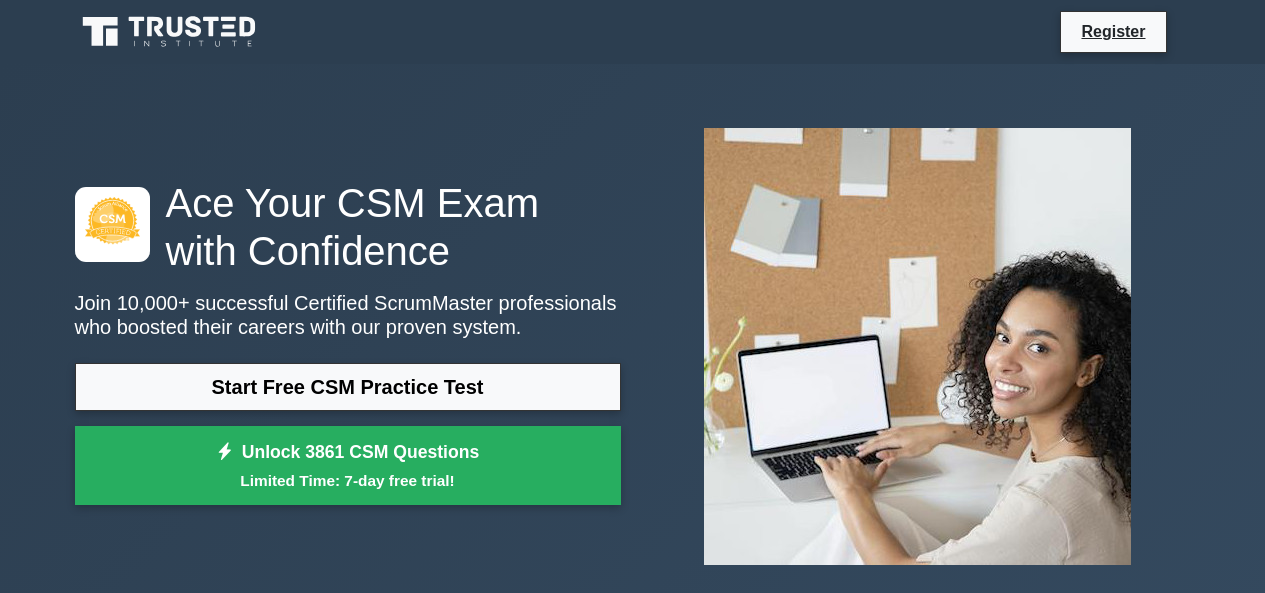 scroll, scrollTop: 0, scrollLeft: 0, axis: both 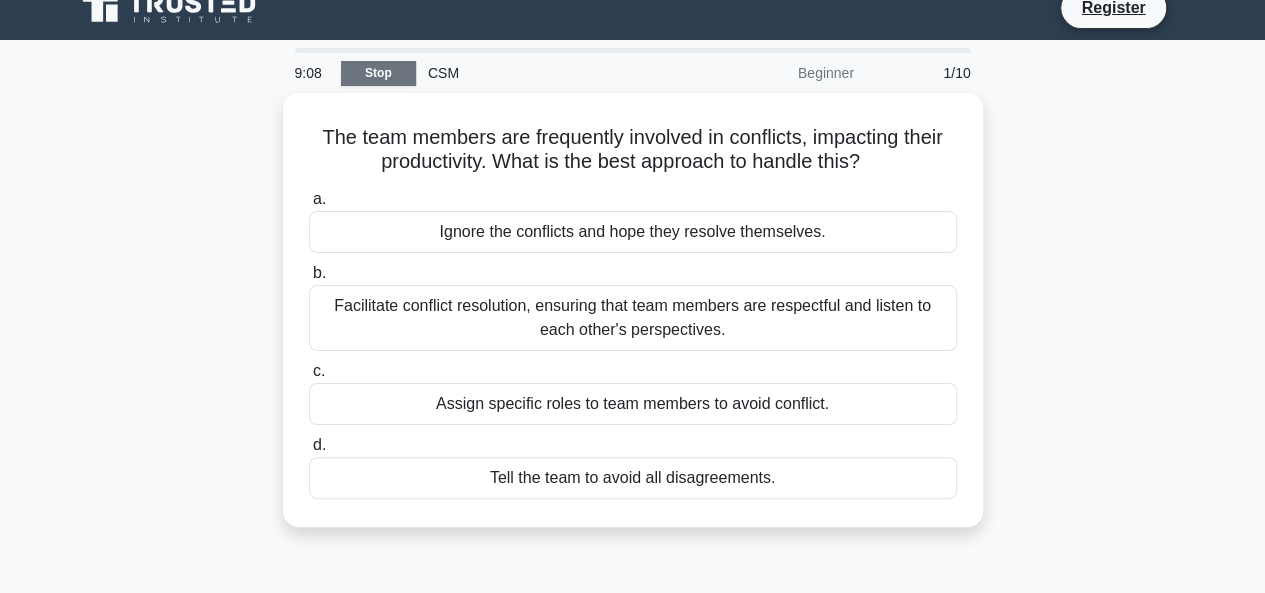 click on "Stop" at bounding box center (378, 73) 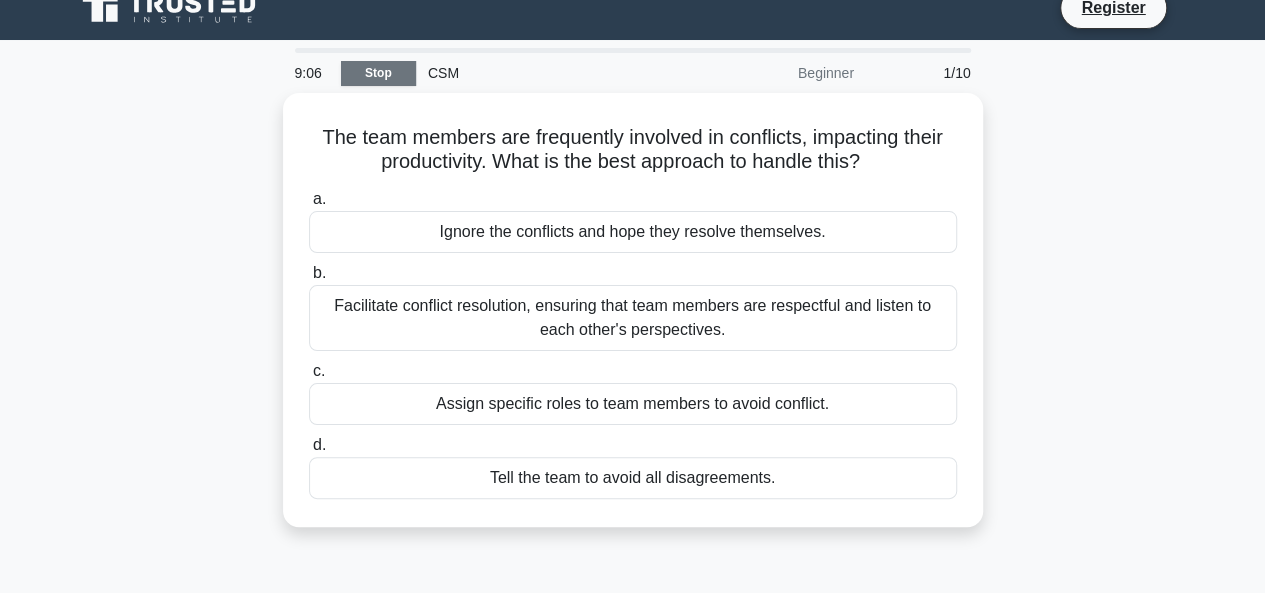 click on "Stop" at bounding box center (378, 73) 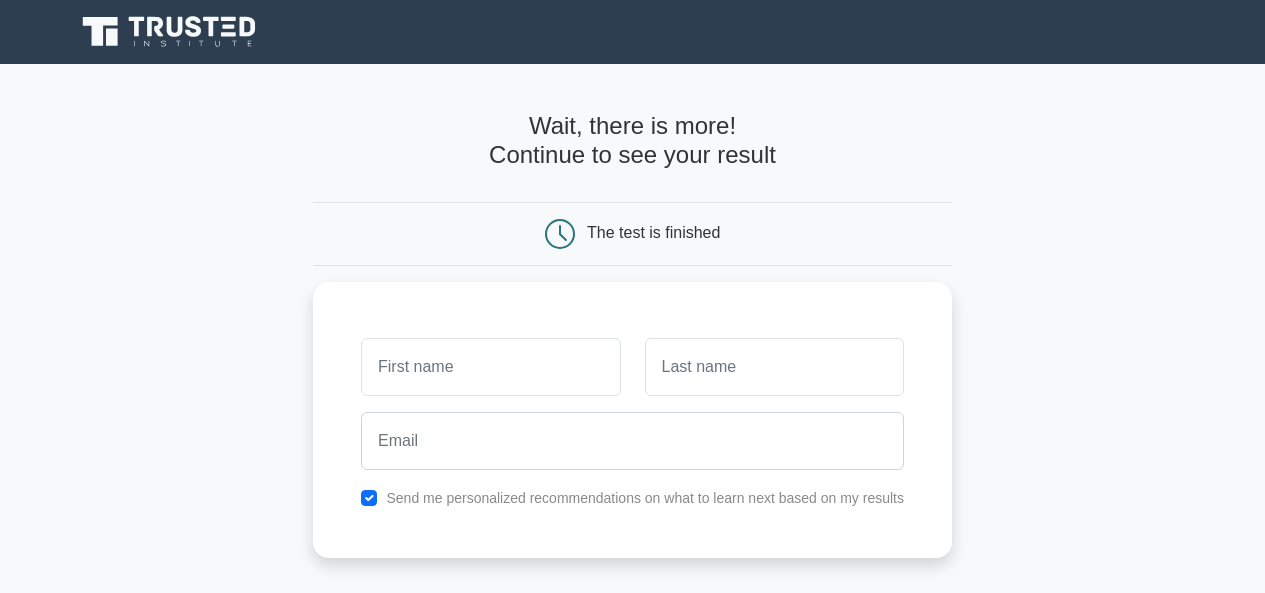 scroll, scrollTop: 0, scrollLeft: 0, axis: both 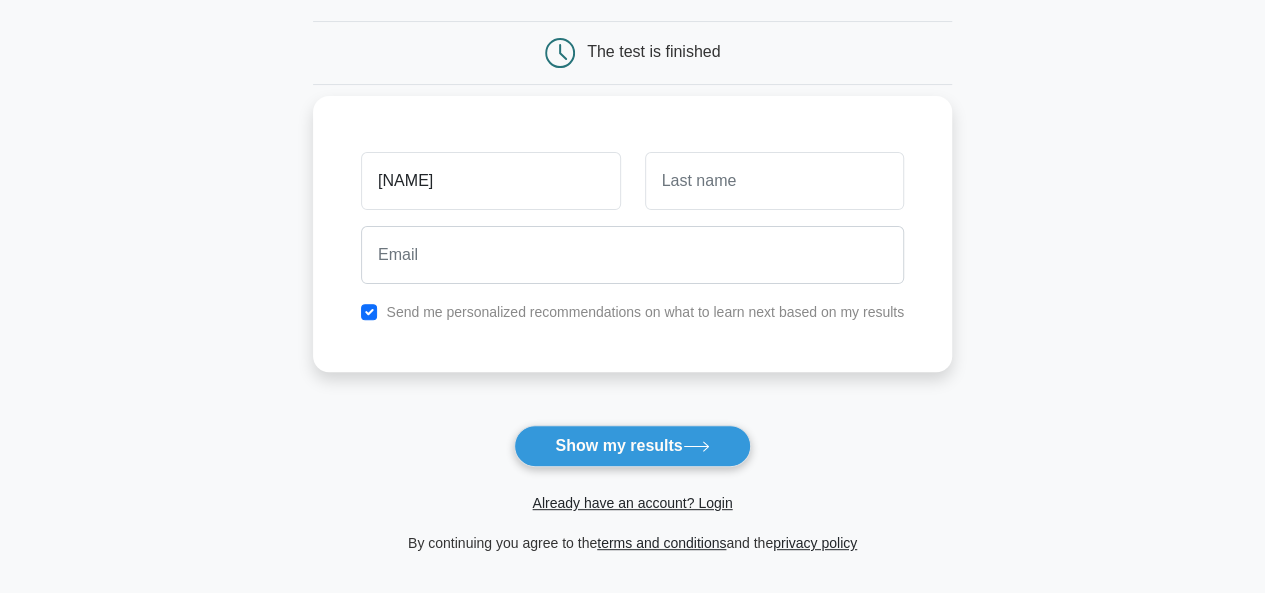 type on "[NAME]" 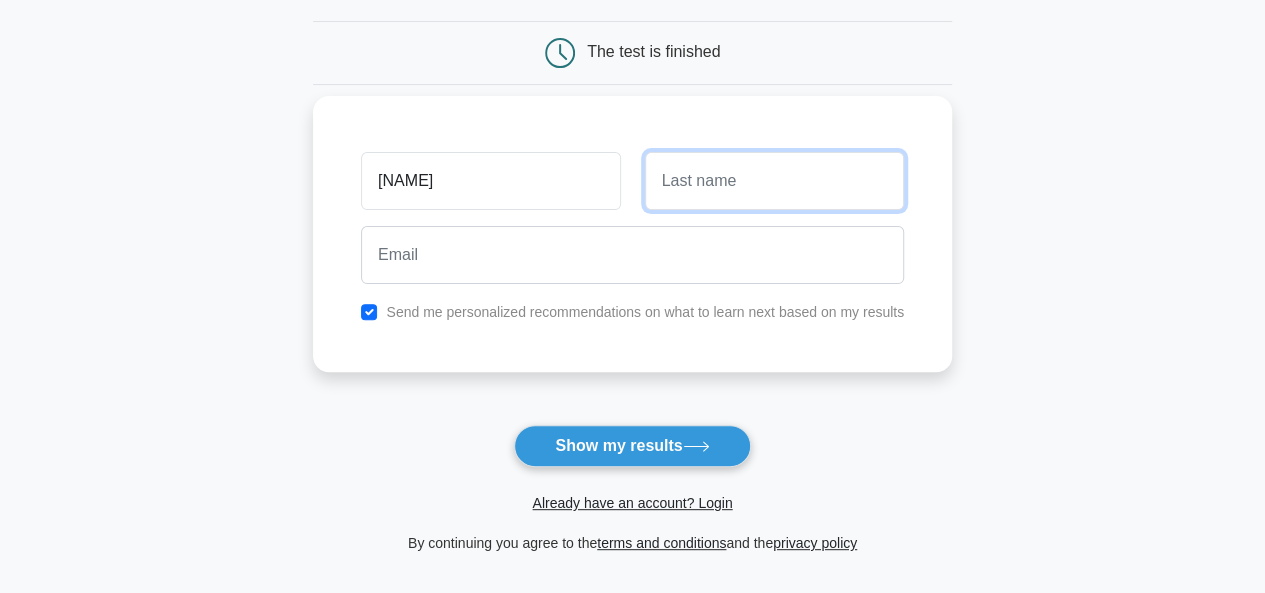click at bounding box center [774, 181] 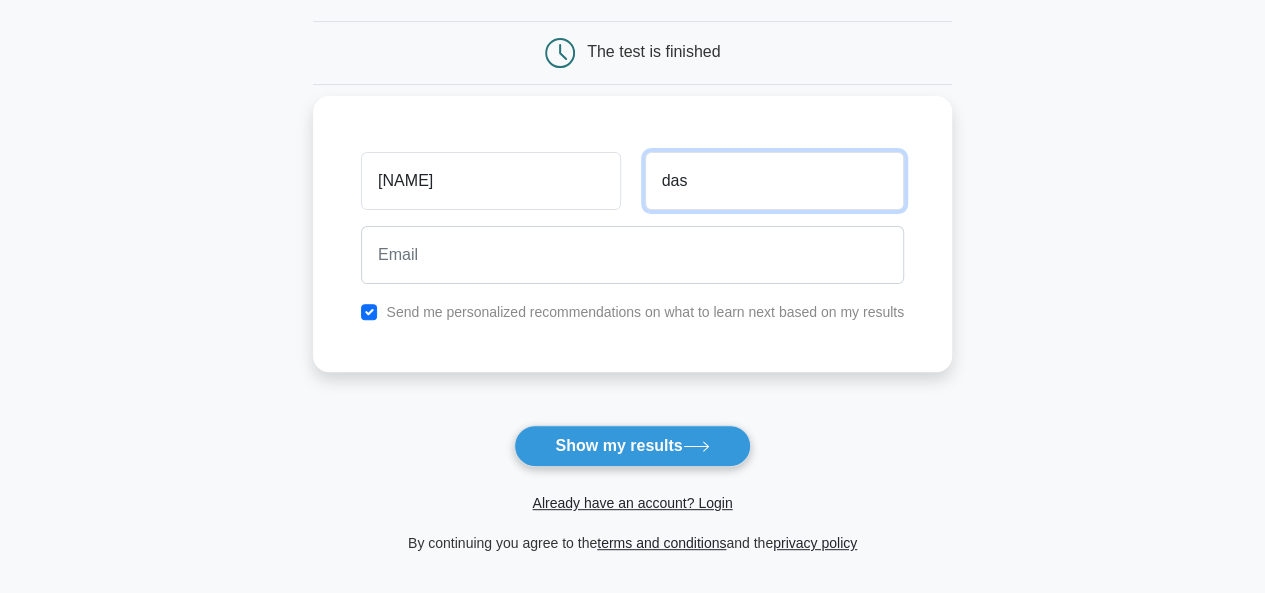 type on "das" 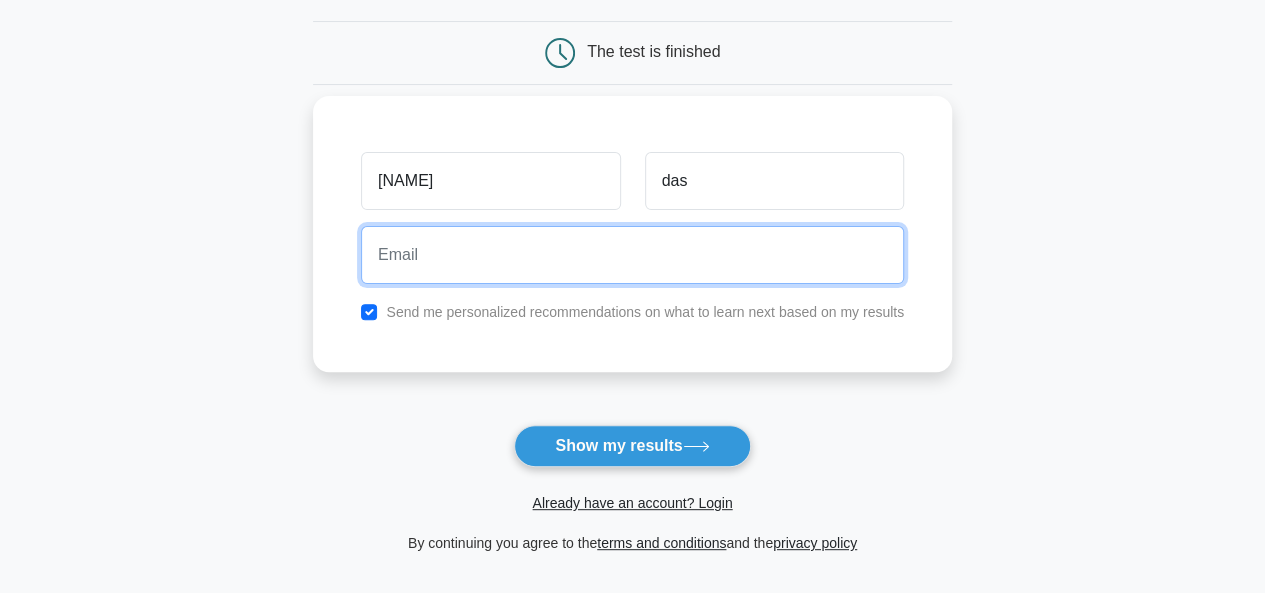 click at bounding box center (632, 255) 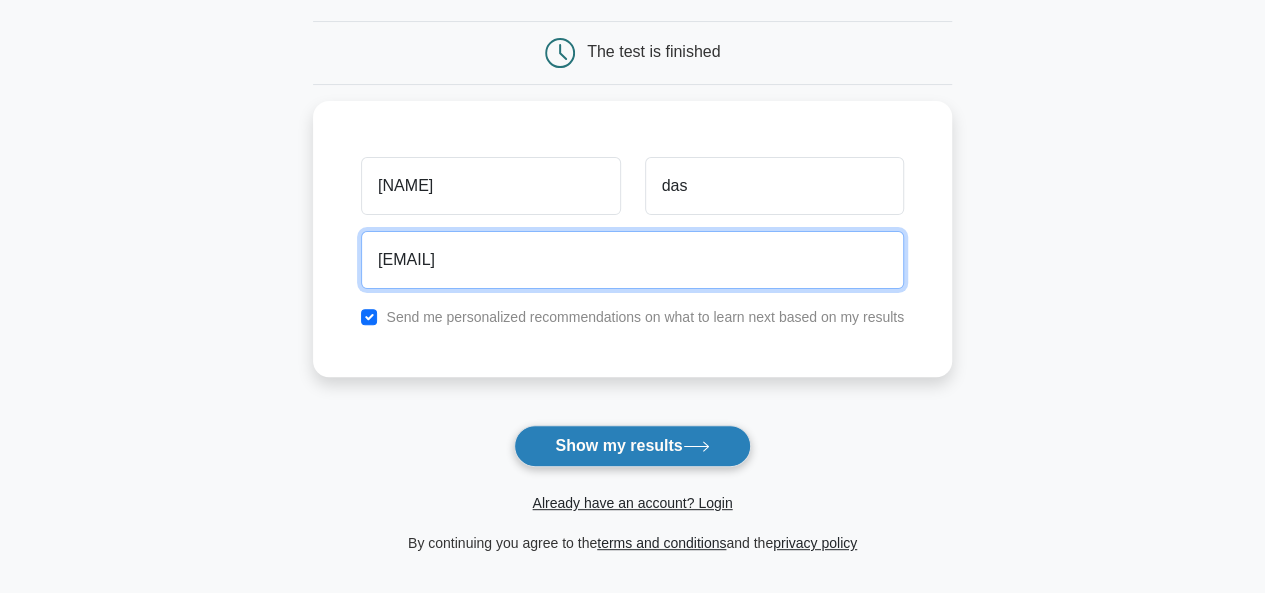 type on "[EMAIL]" 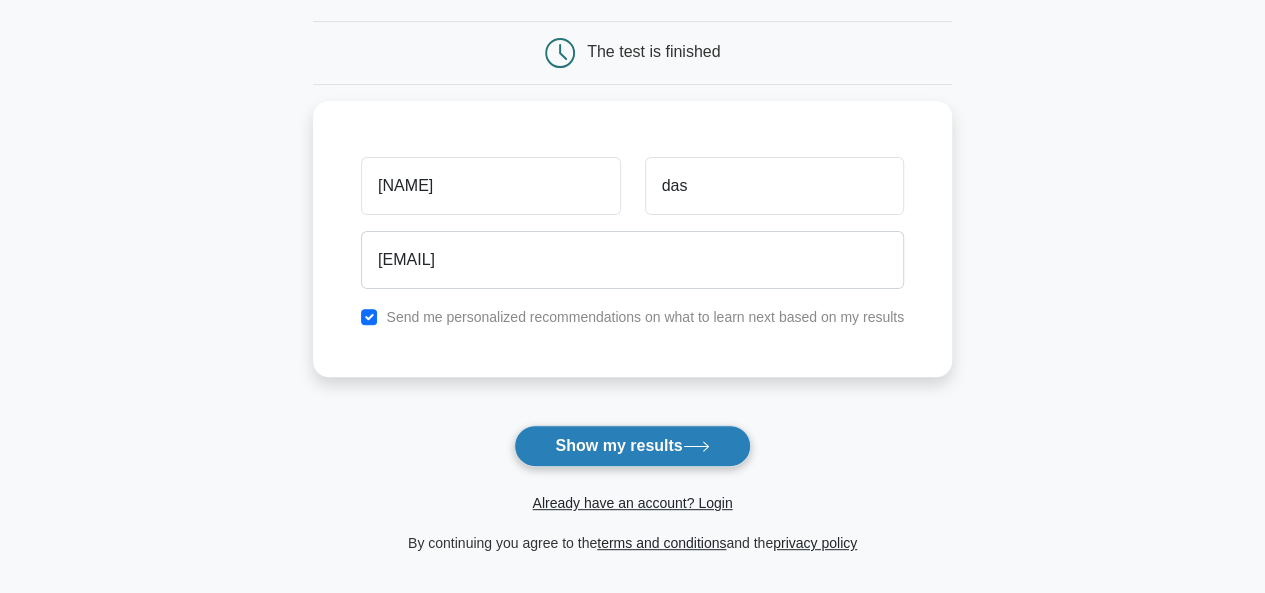 click on "Show my results" at bounding box center [632, 446] 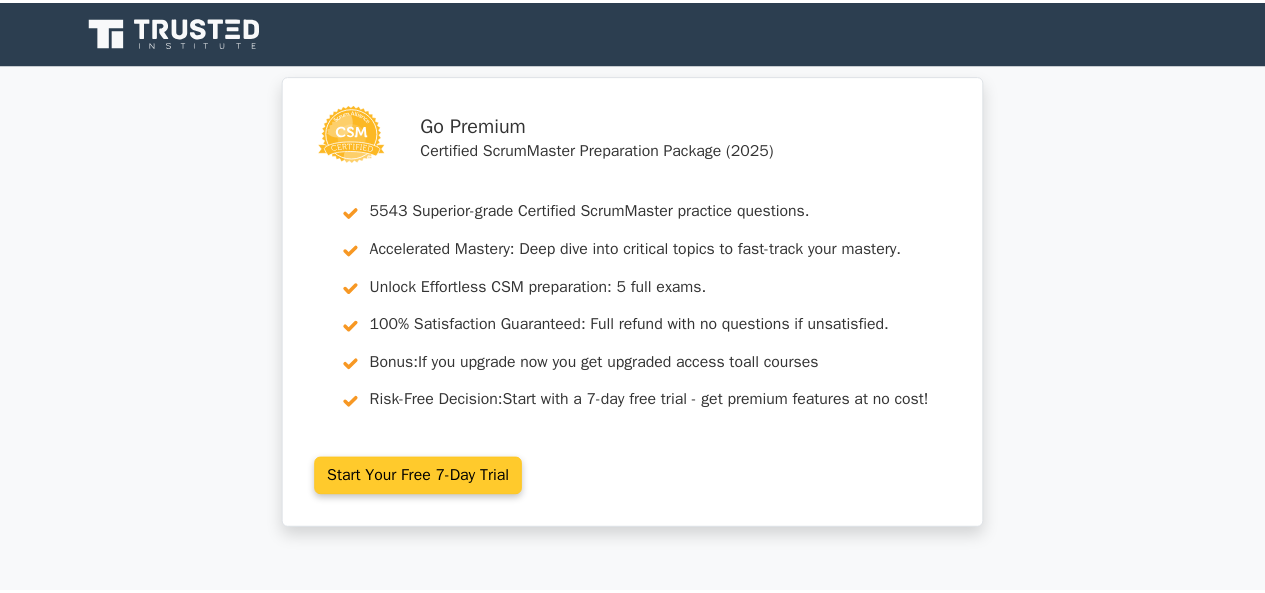 scroll, scrollTop: 0, scrollLeft: 0, axis: both 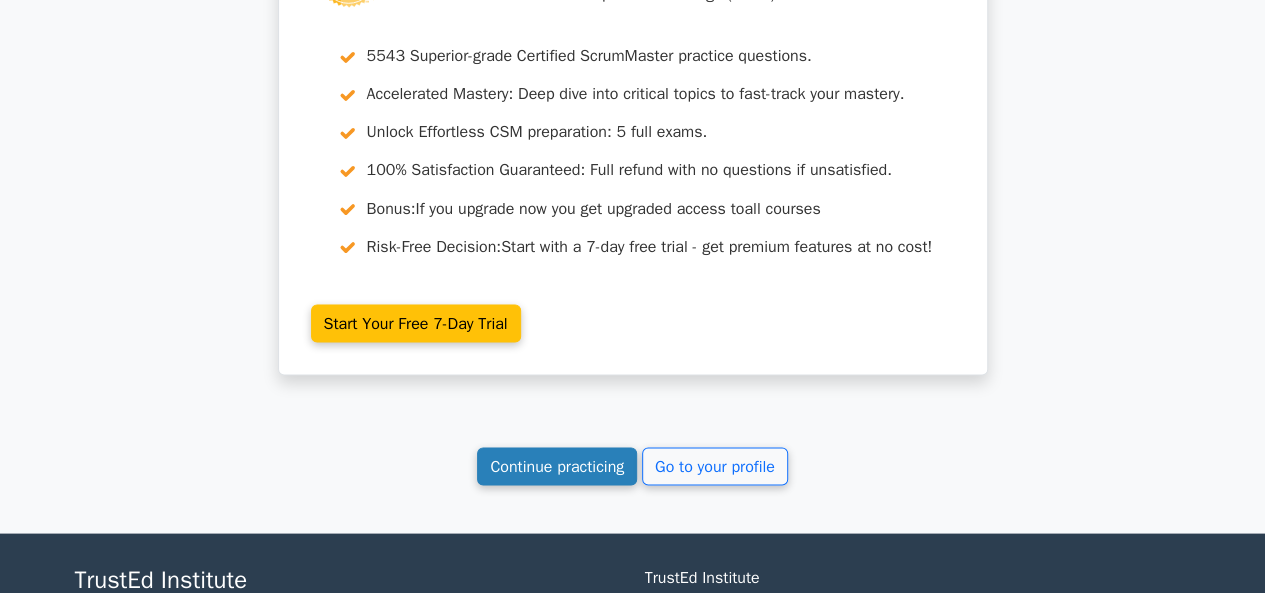 click on "Continue practicing" at bounding box center (557, 466) 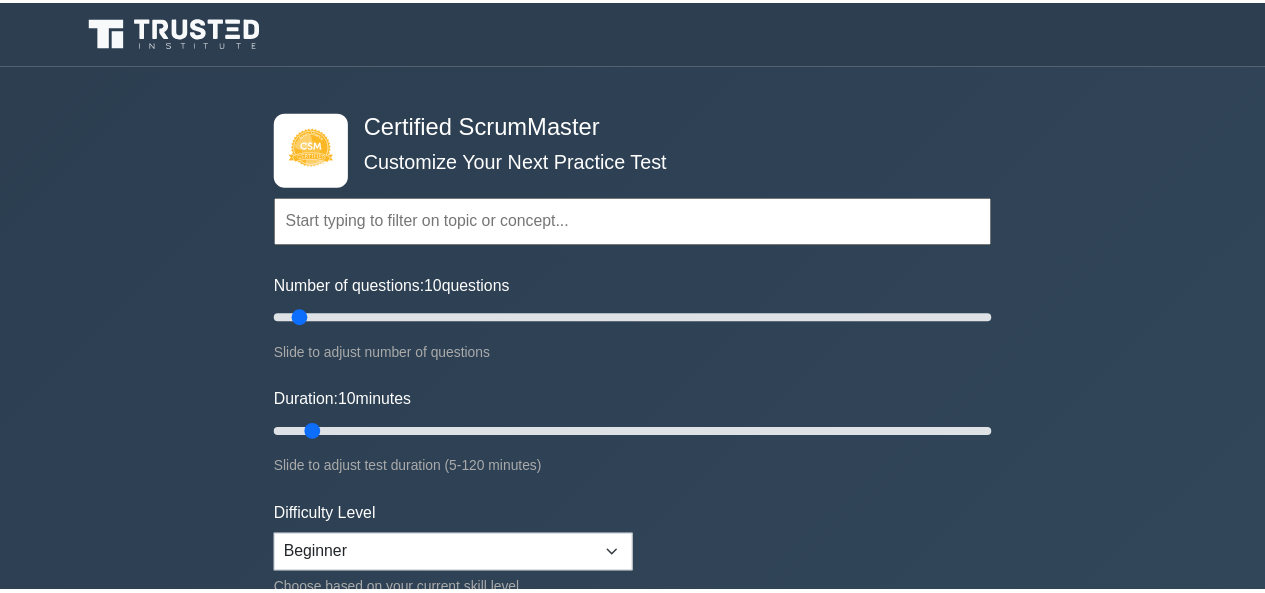 scroll, scrollTop: 0, scrollLeft: 0, axis: both 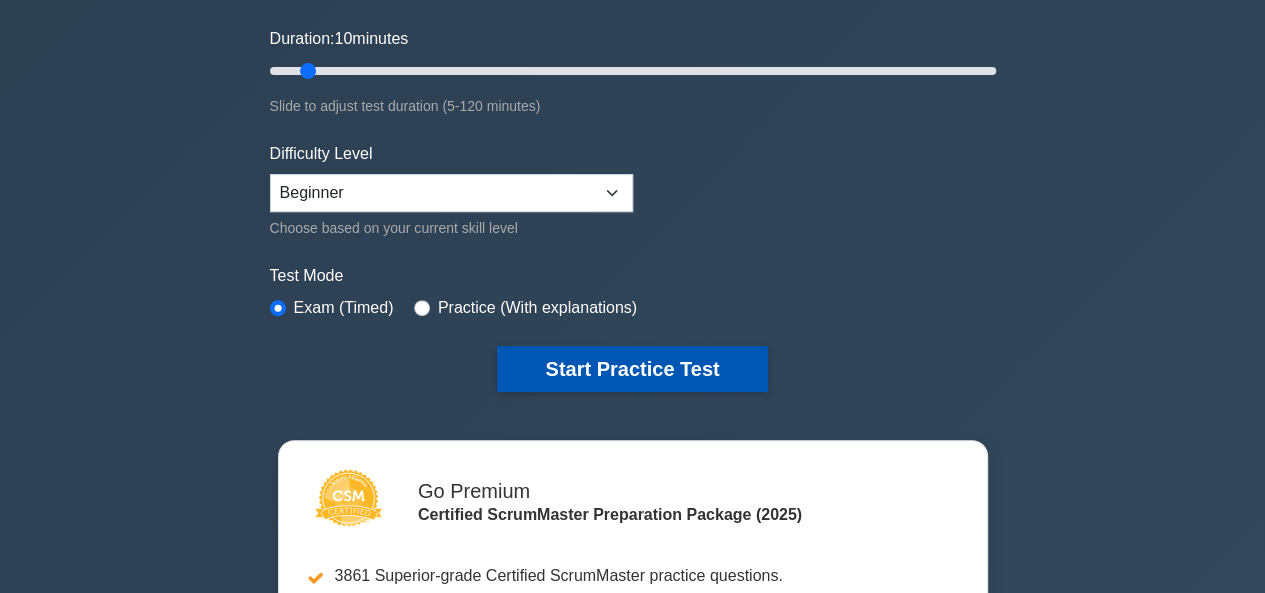 click on "Start Practice Test" at bounding box center (632, 369) 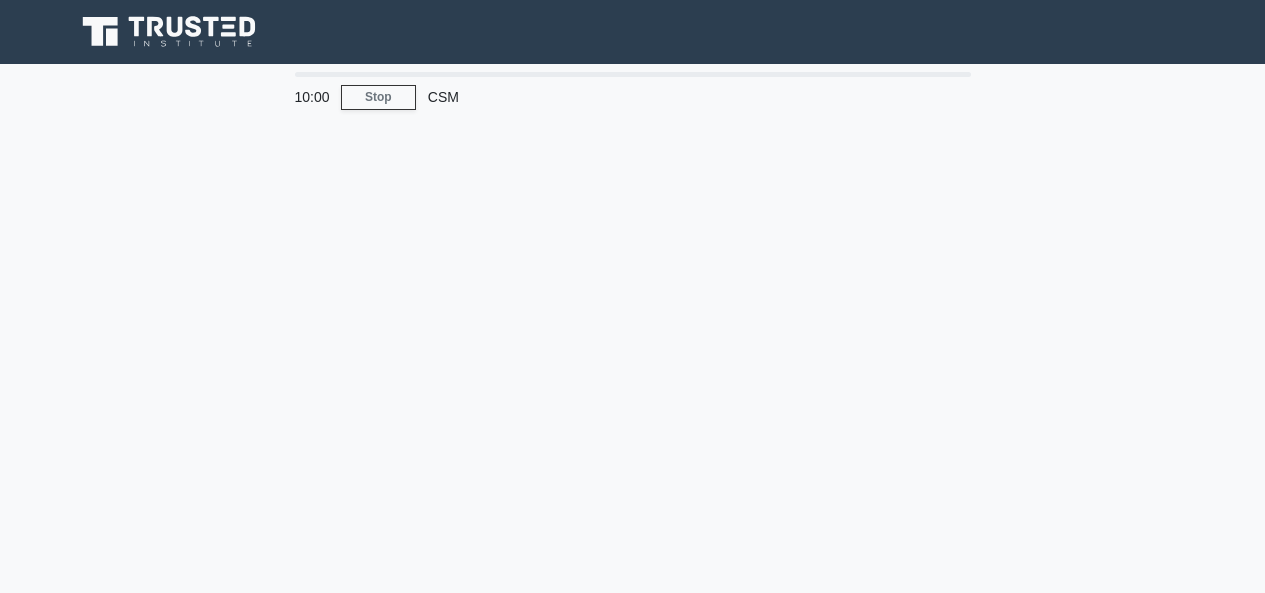 scroll, scrollTop: 0, scrollLeft: 0, axis: both 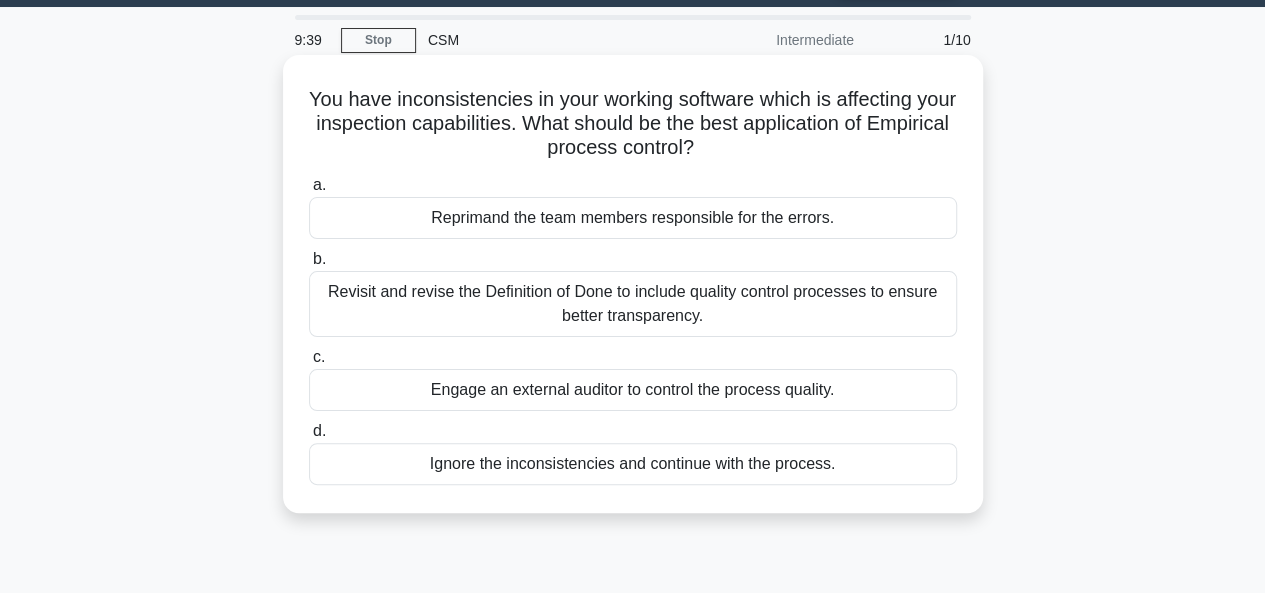 click on "Engage an external auditor to control the process quality." at bounding box center [633, 390] 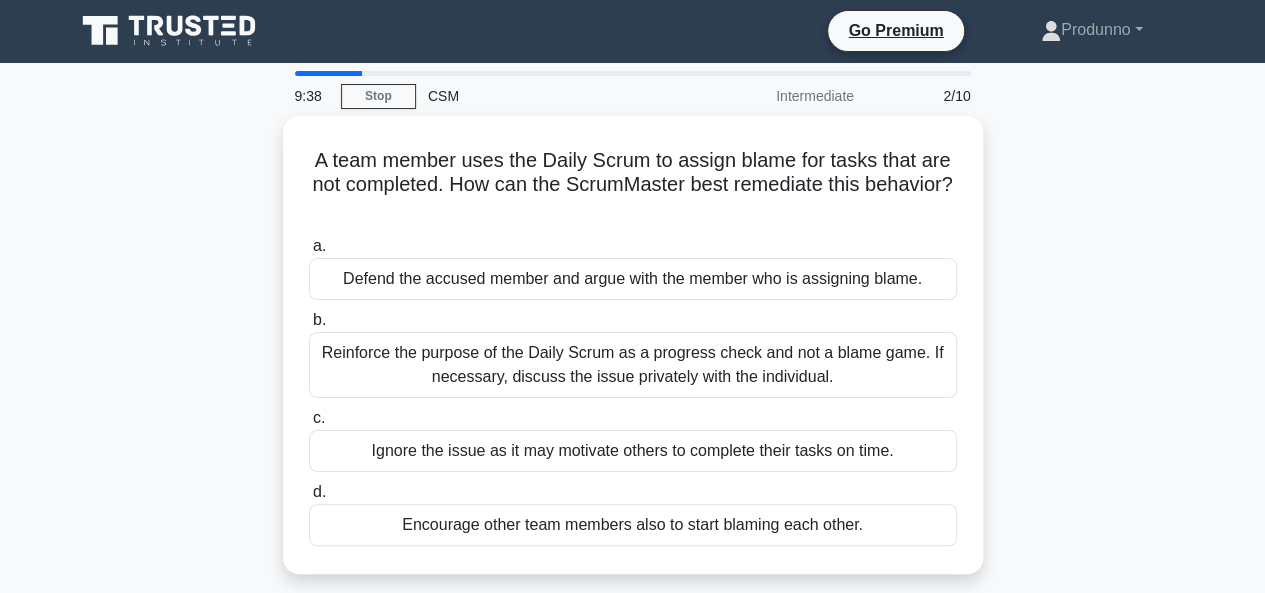 scroll, scrollTop: 0, scrollLeft: 0, axis: both 